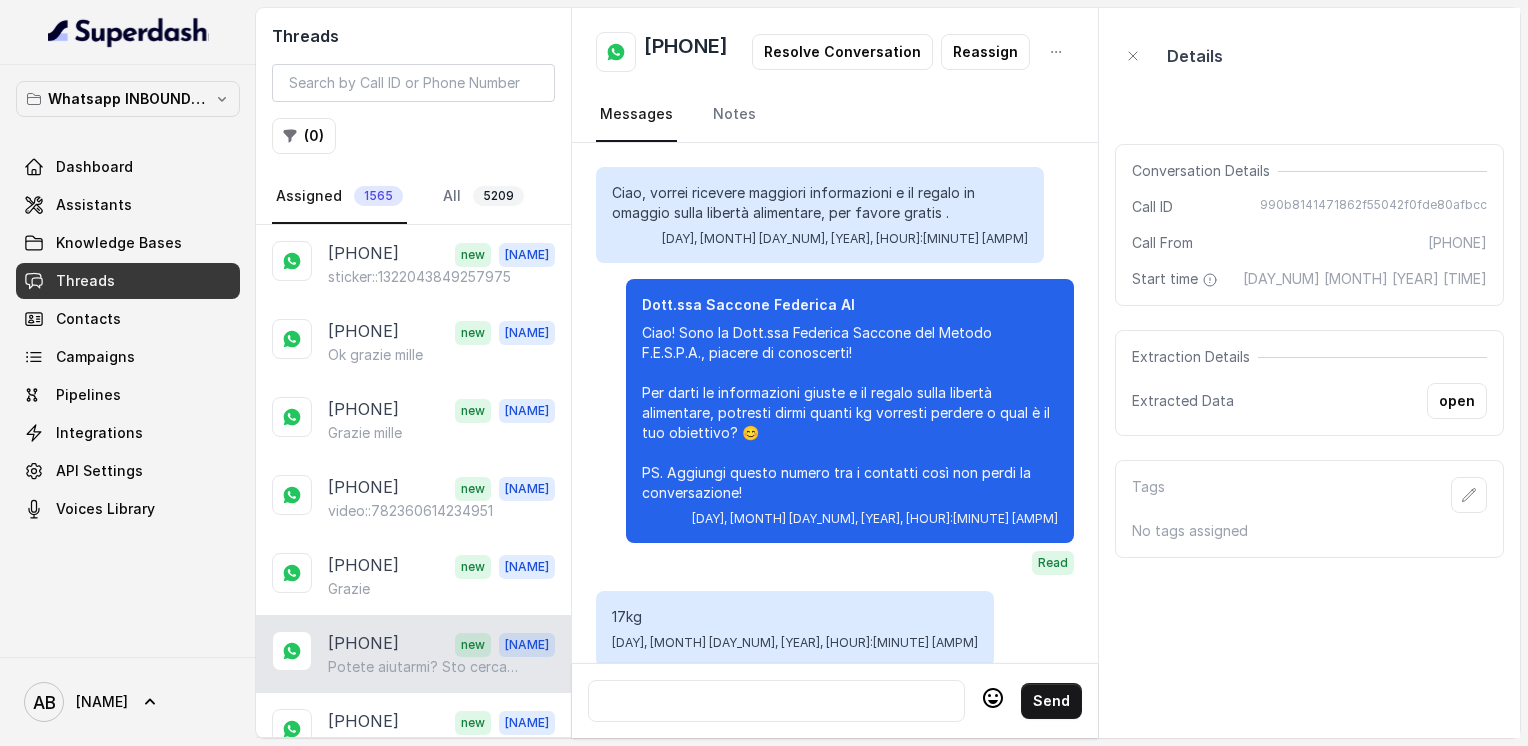scroll, scrollTop: 0, scrollLeft: 0, axis: both 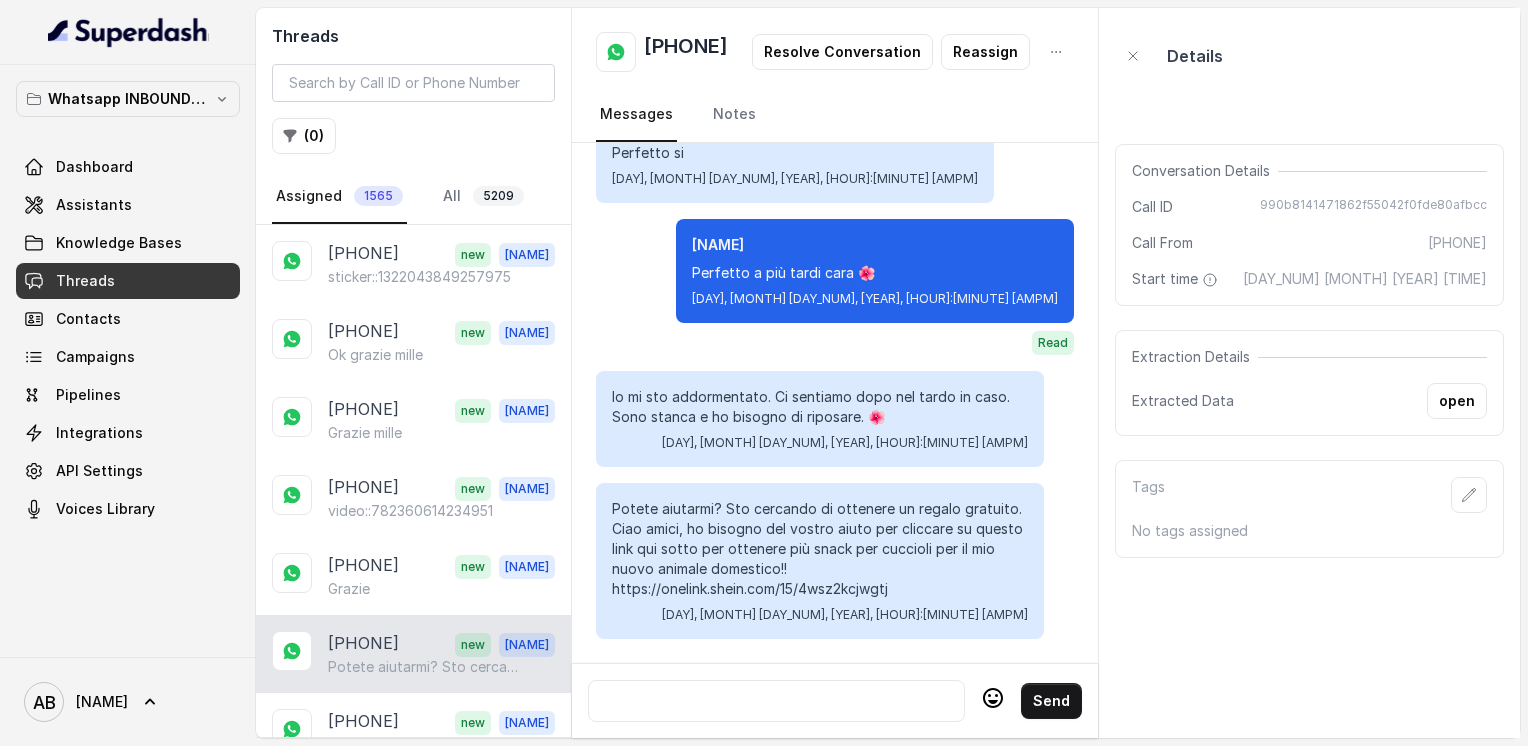 click at bounding box center [776, 701] 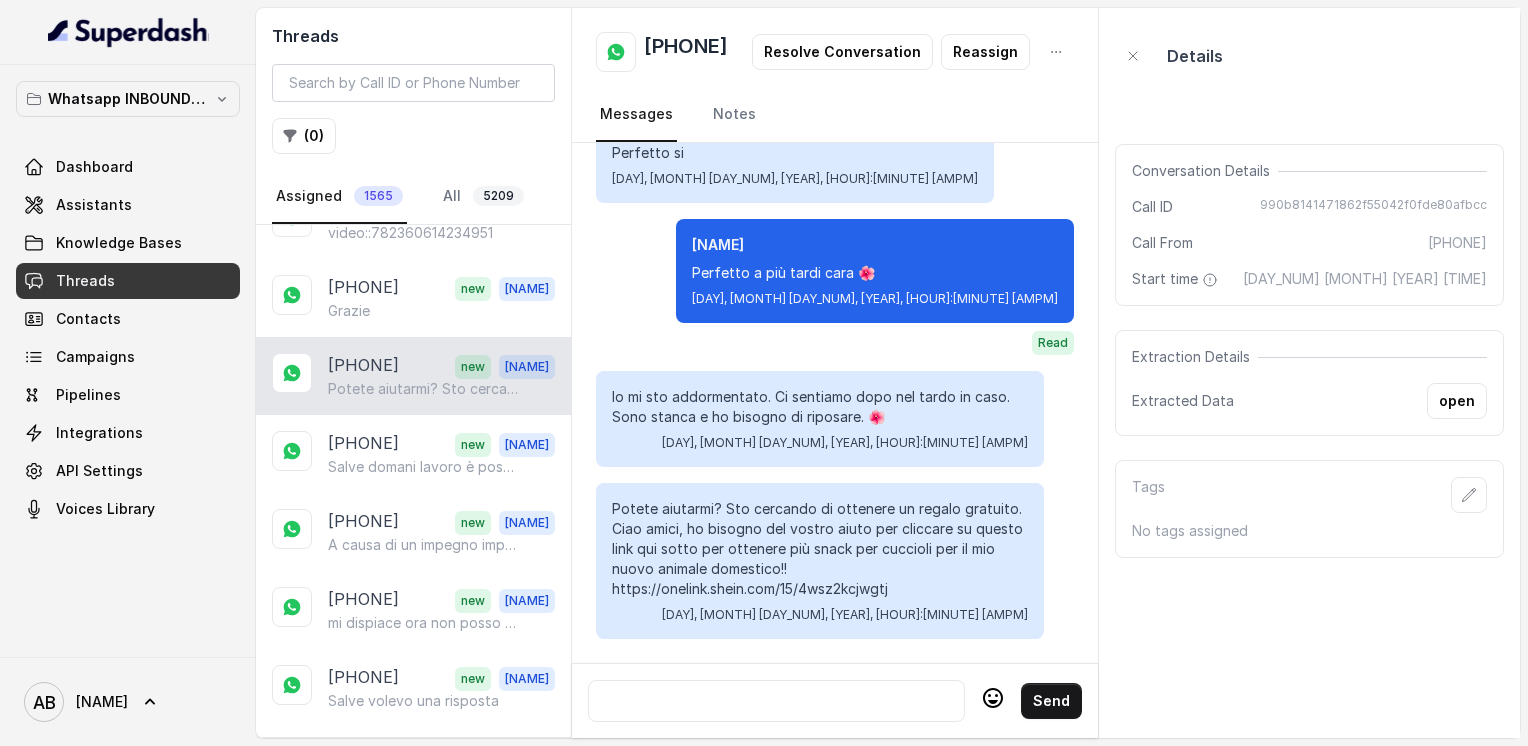 scroll, scrollTop: 292, scrollLeft: 0, axis: vertical 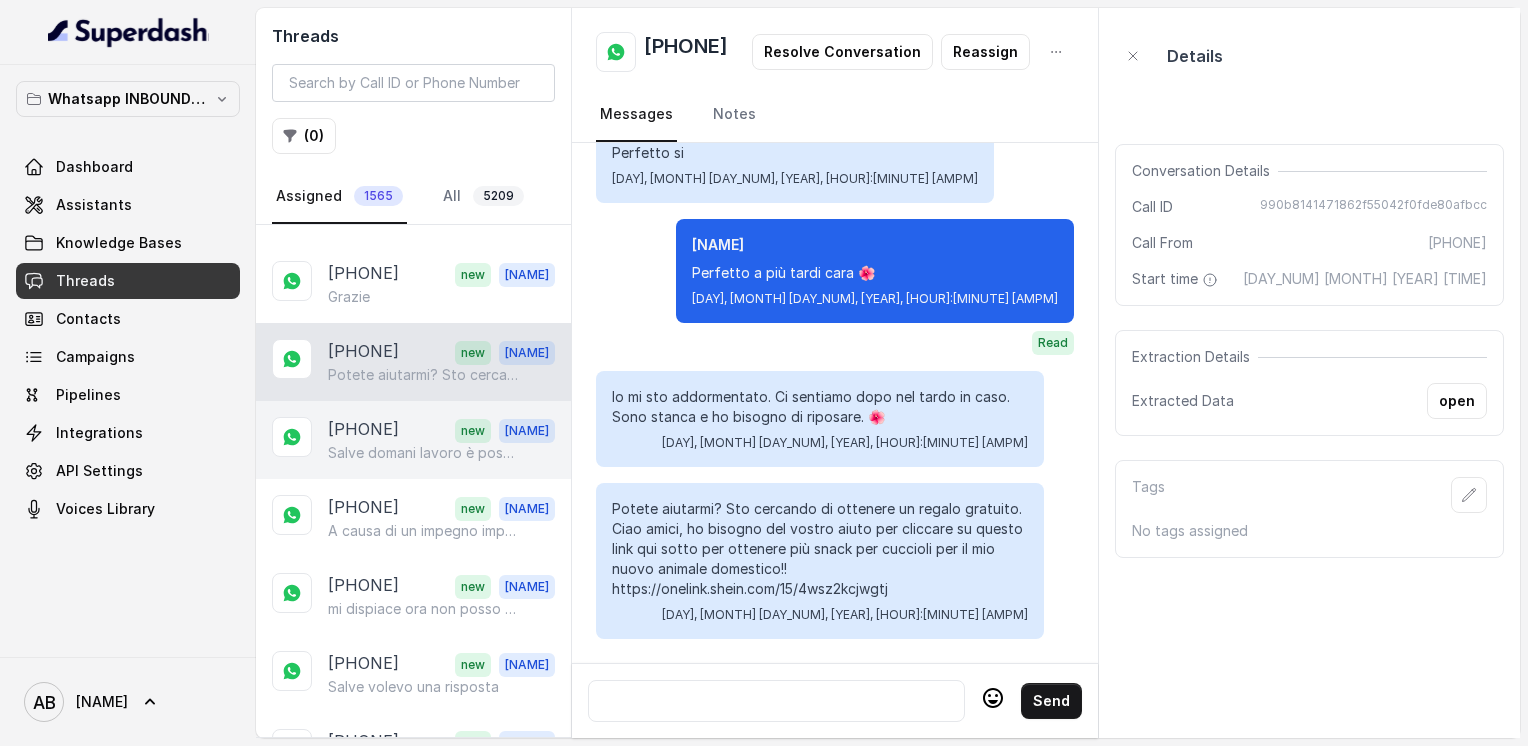 click on "Salve domani lavoro è possibile sentirci mercoledì?" at bounding box center (424, 453) 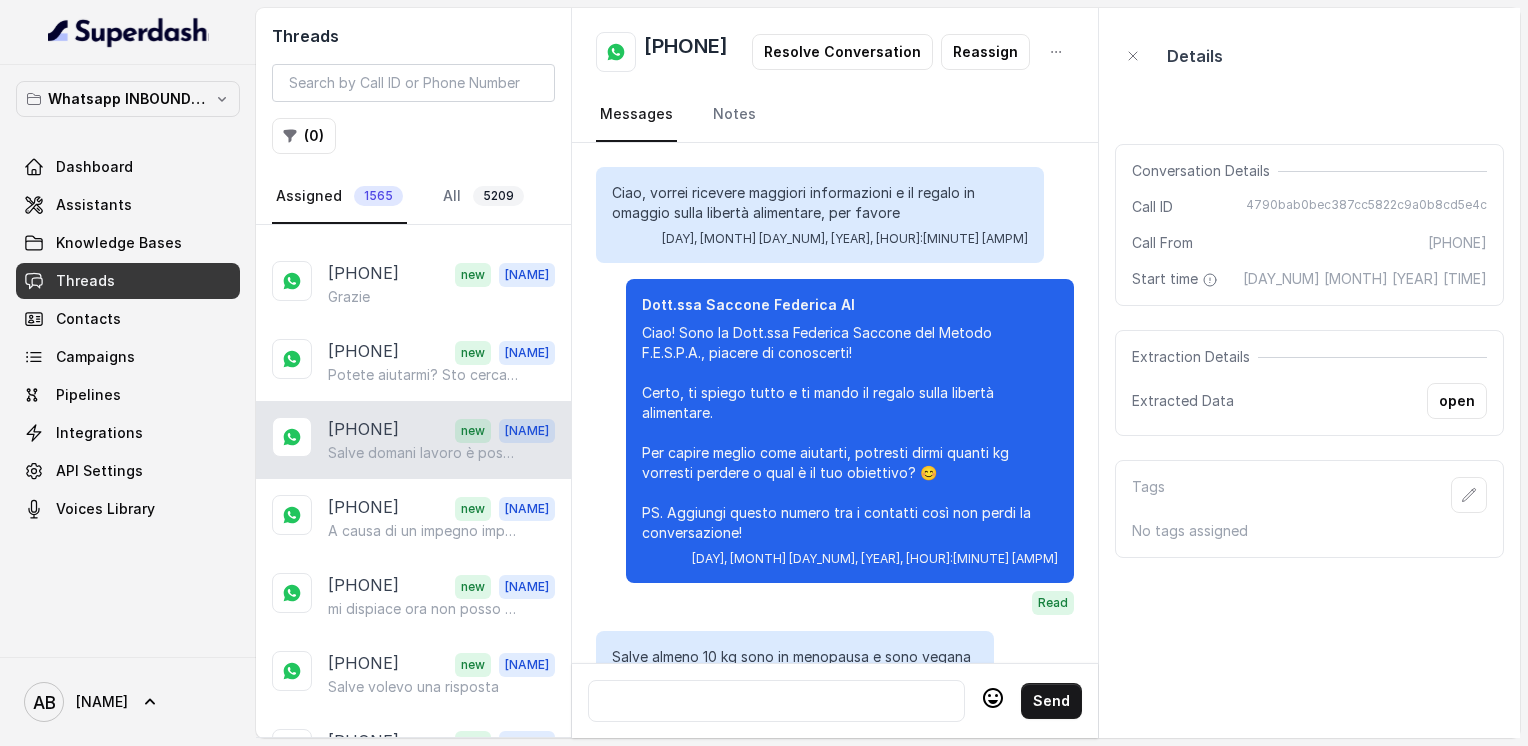 scroll, scrollTop: 2344, scrollLeft: 0, axis: vertical 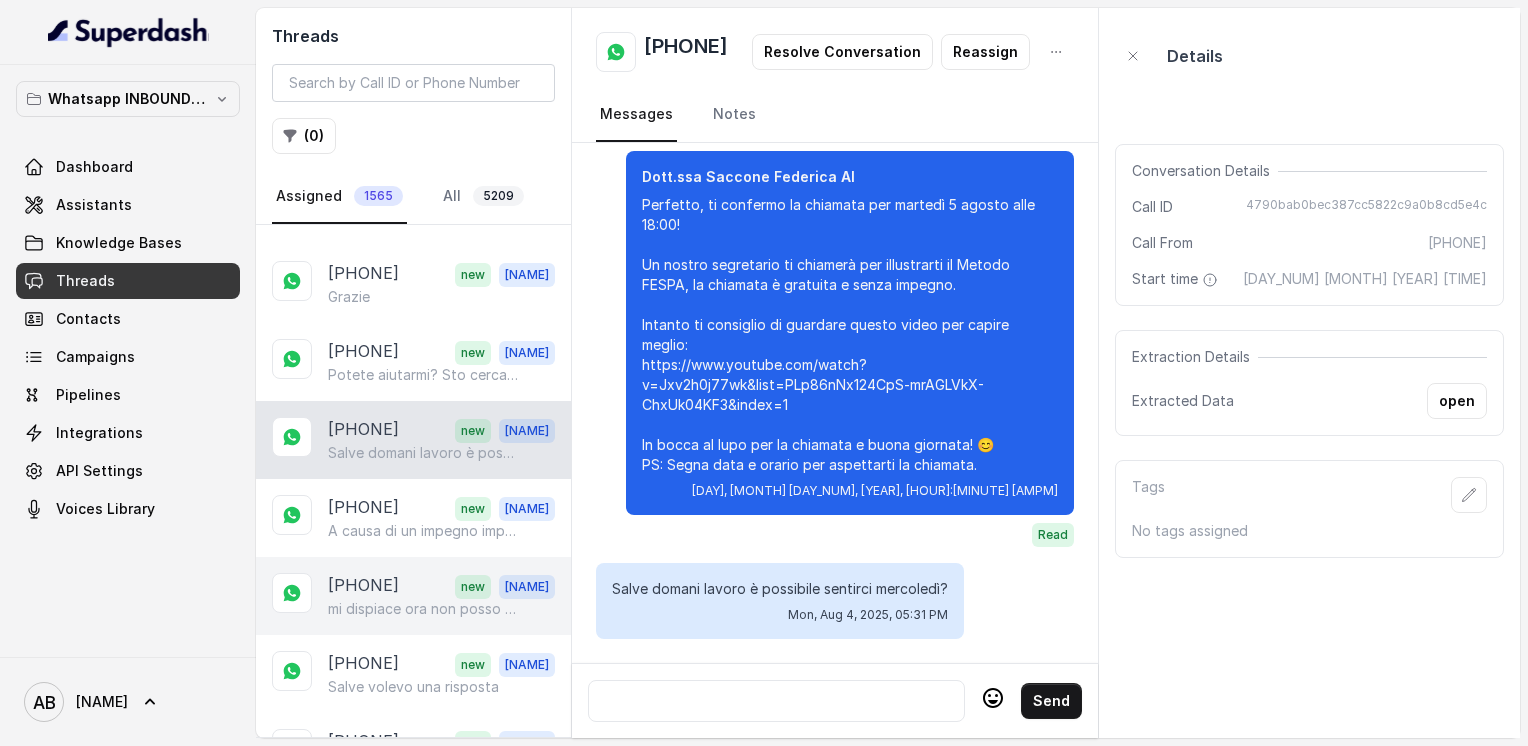 click on "mi dispiace ora non posso ricevere la chiamata" at bounding box center (424, 609) 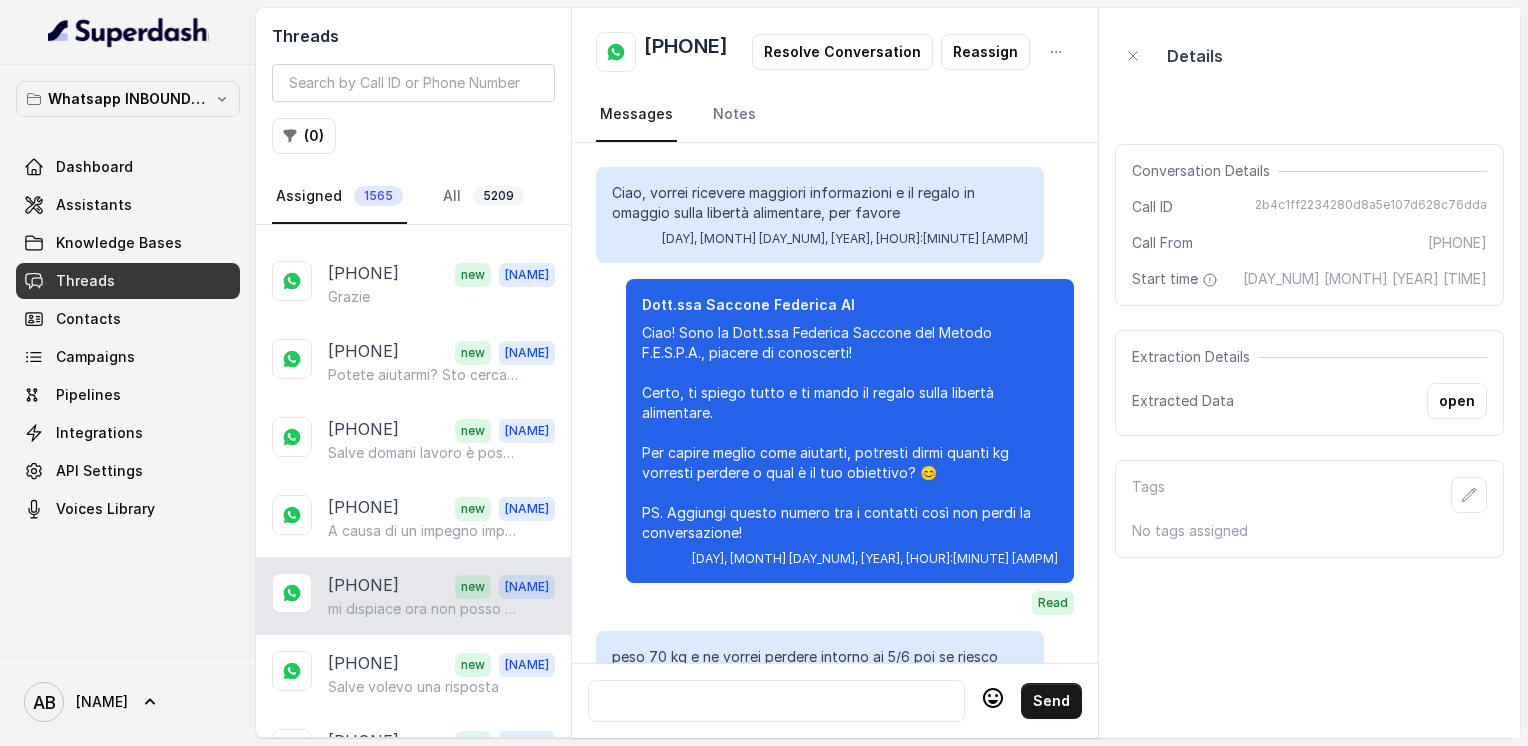 scroll, scrollTop: 3712, scrollLeft: 0, axis: vertical 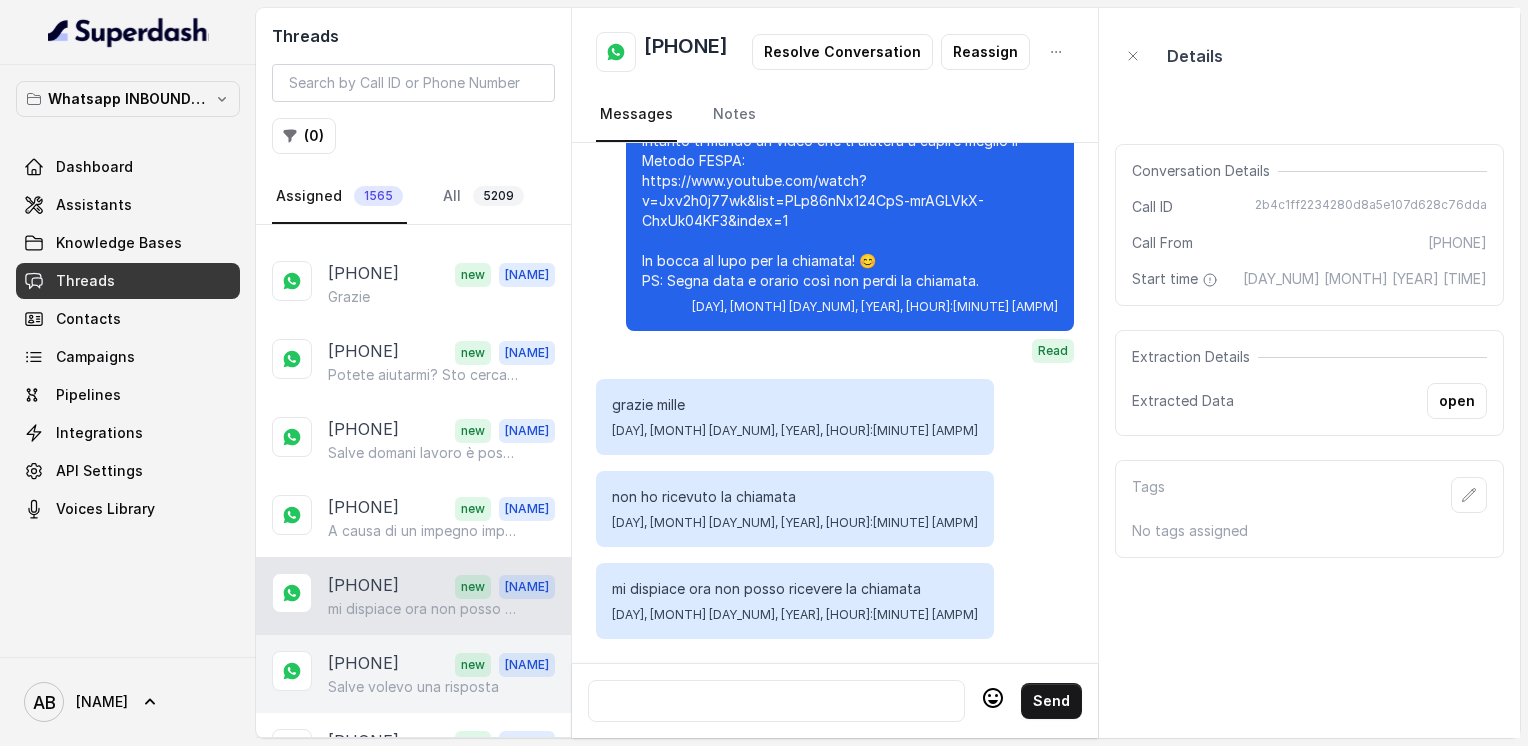 click on "Salve volevo una risposta" at bounding box center (413, 687) 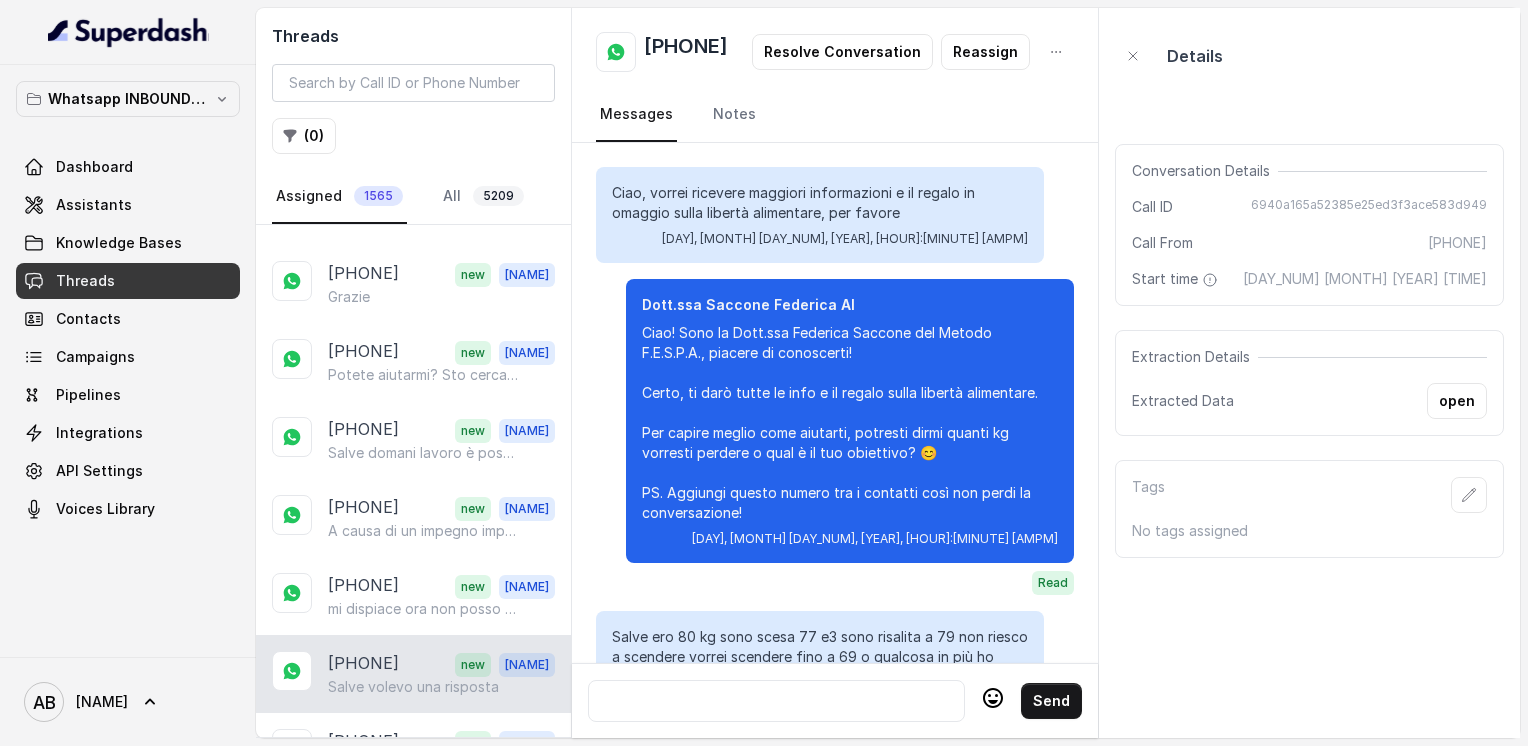 scroll, scrollTop: 2756, scrollLeft: 0, axis: vertical 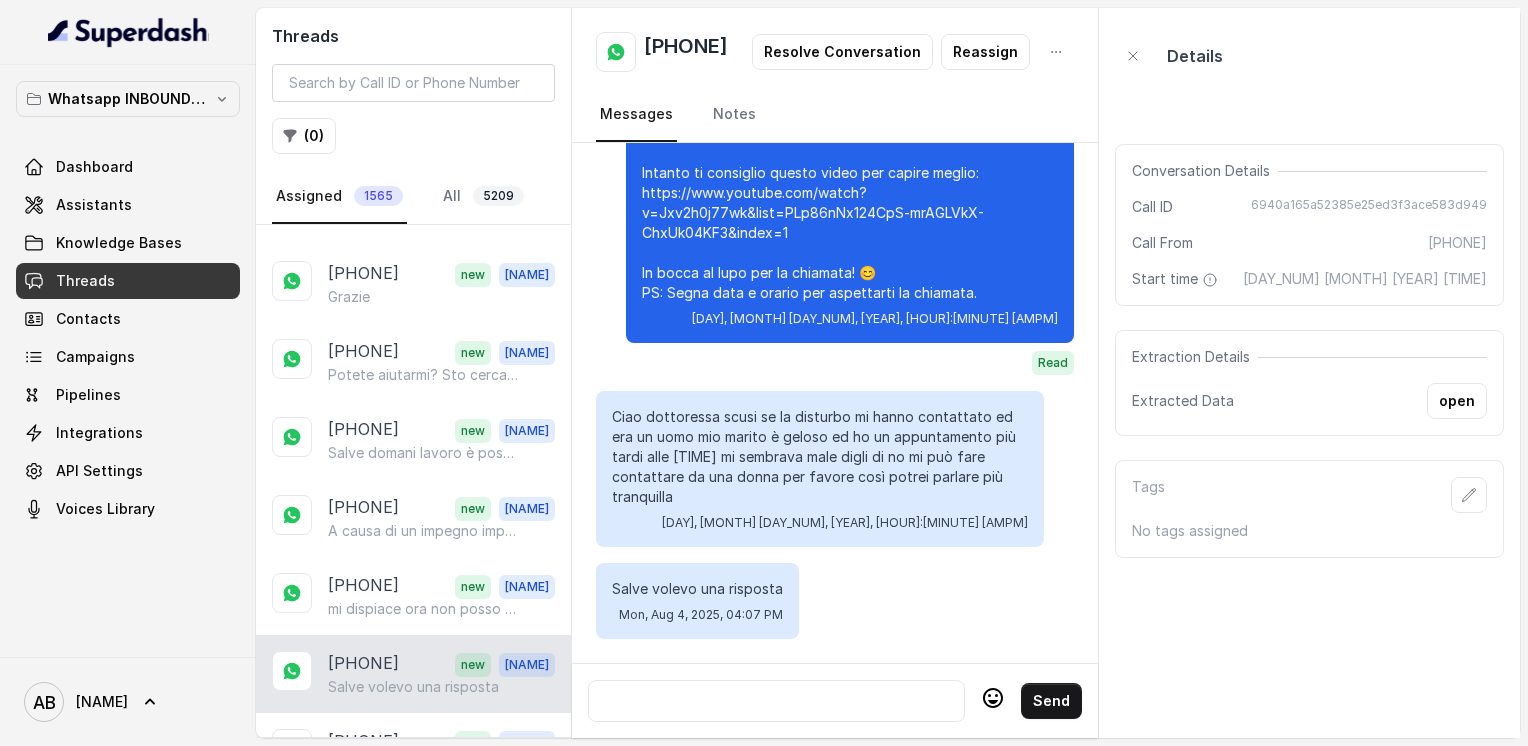 click on "Send" at bounding box center (835, 700) 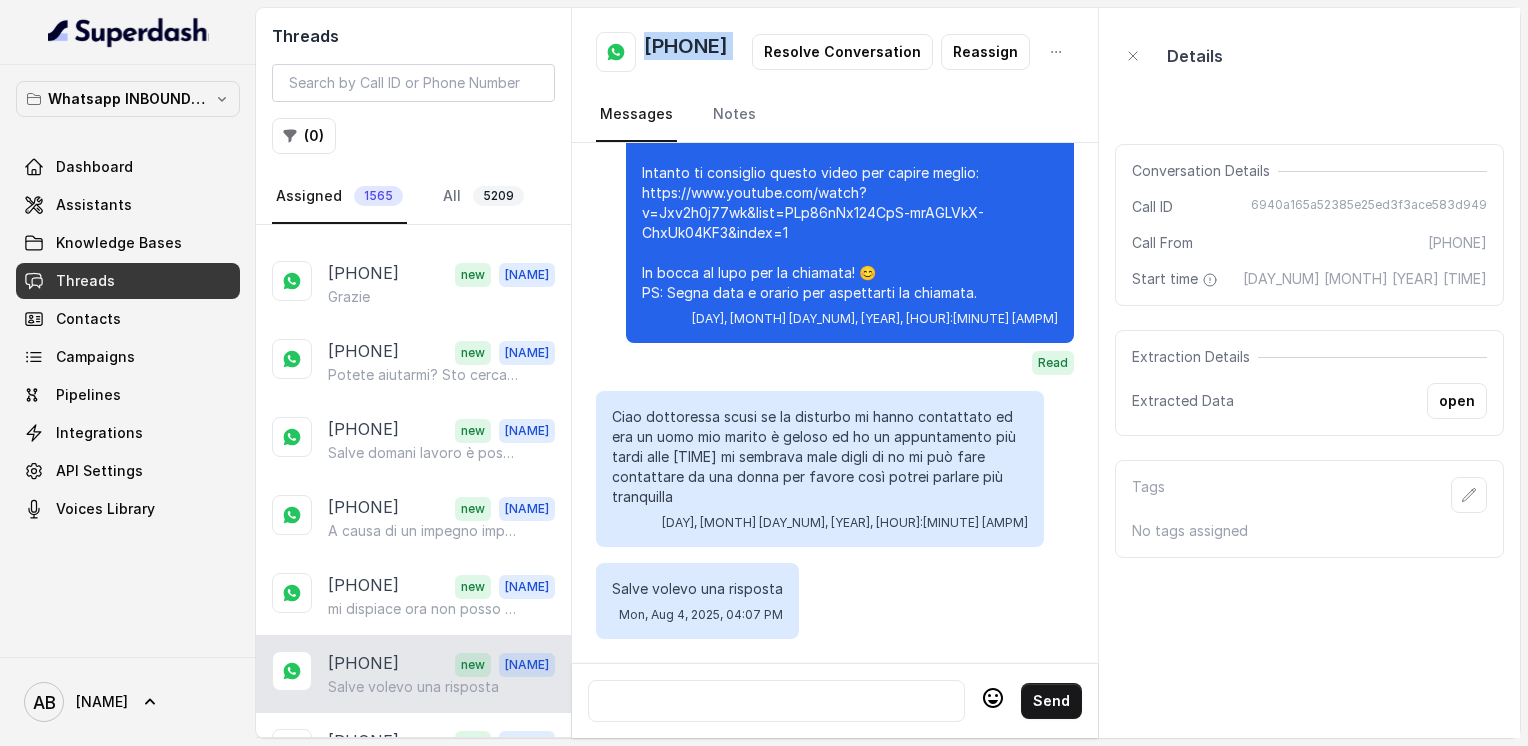 click on "[PHONE]" at bounding box center [686, 52] 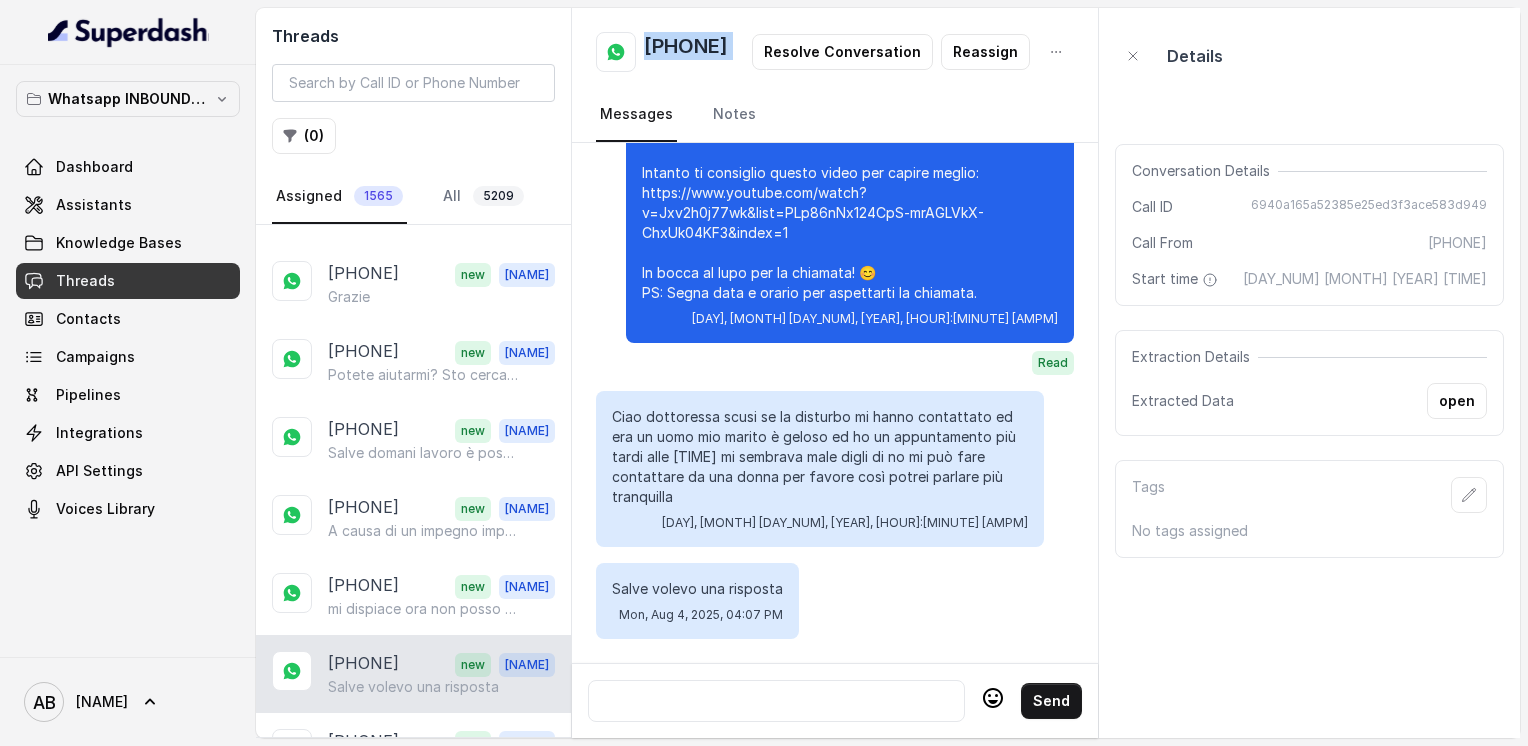 copy on "[PHONE]" 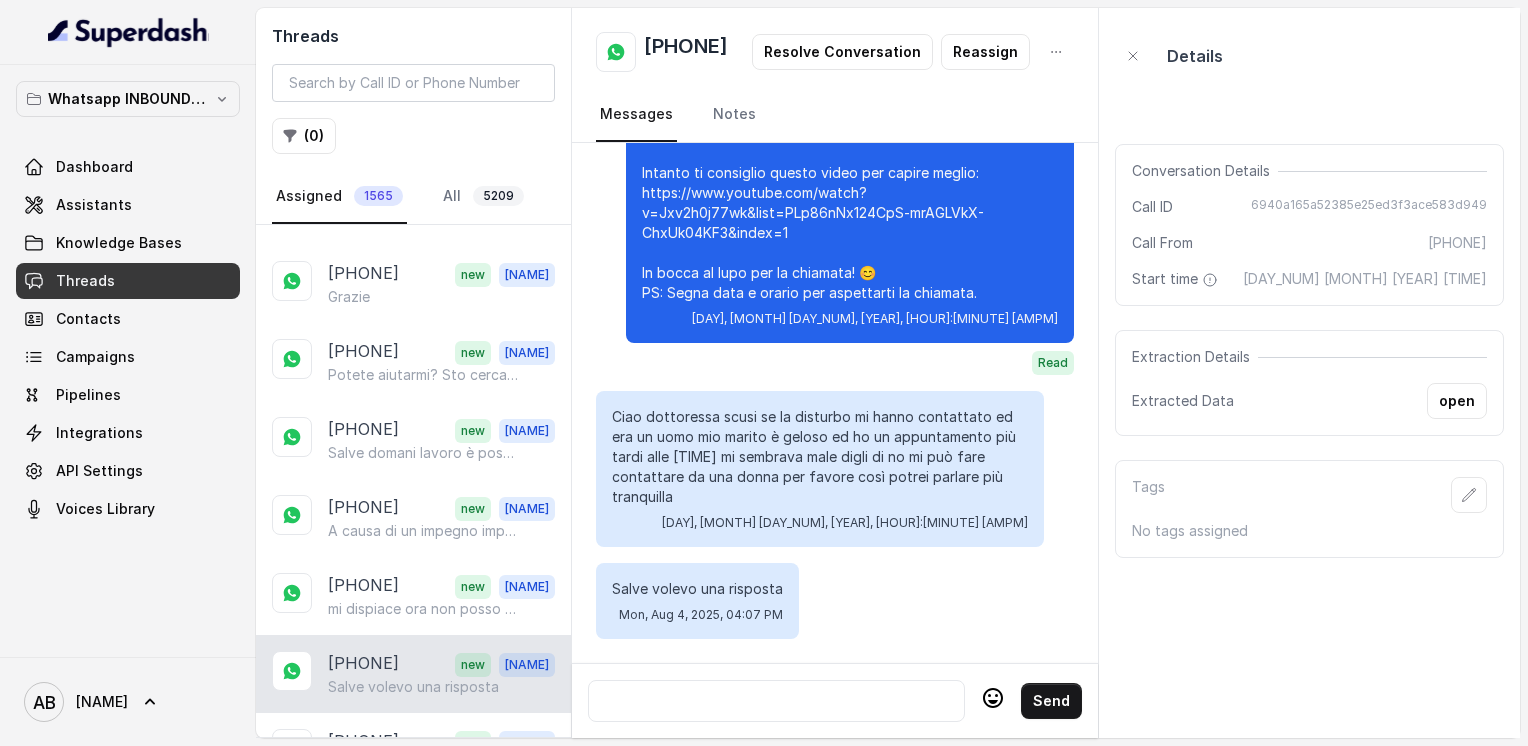 click at bounding box center (776, 701) 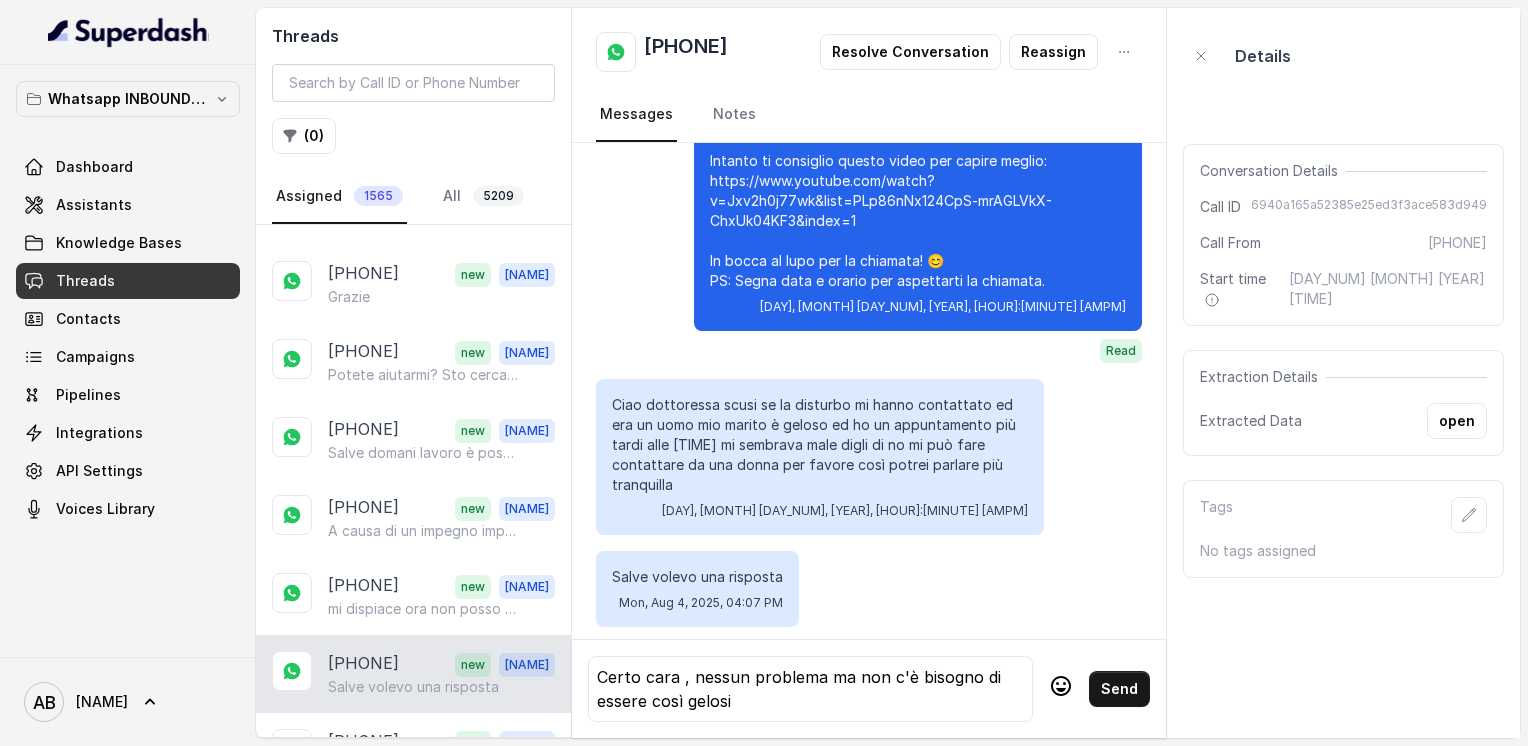 click 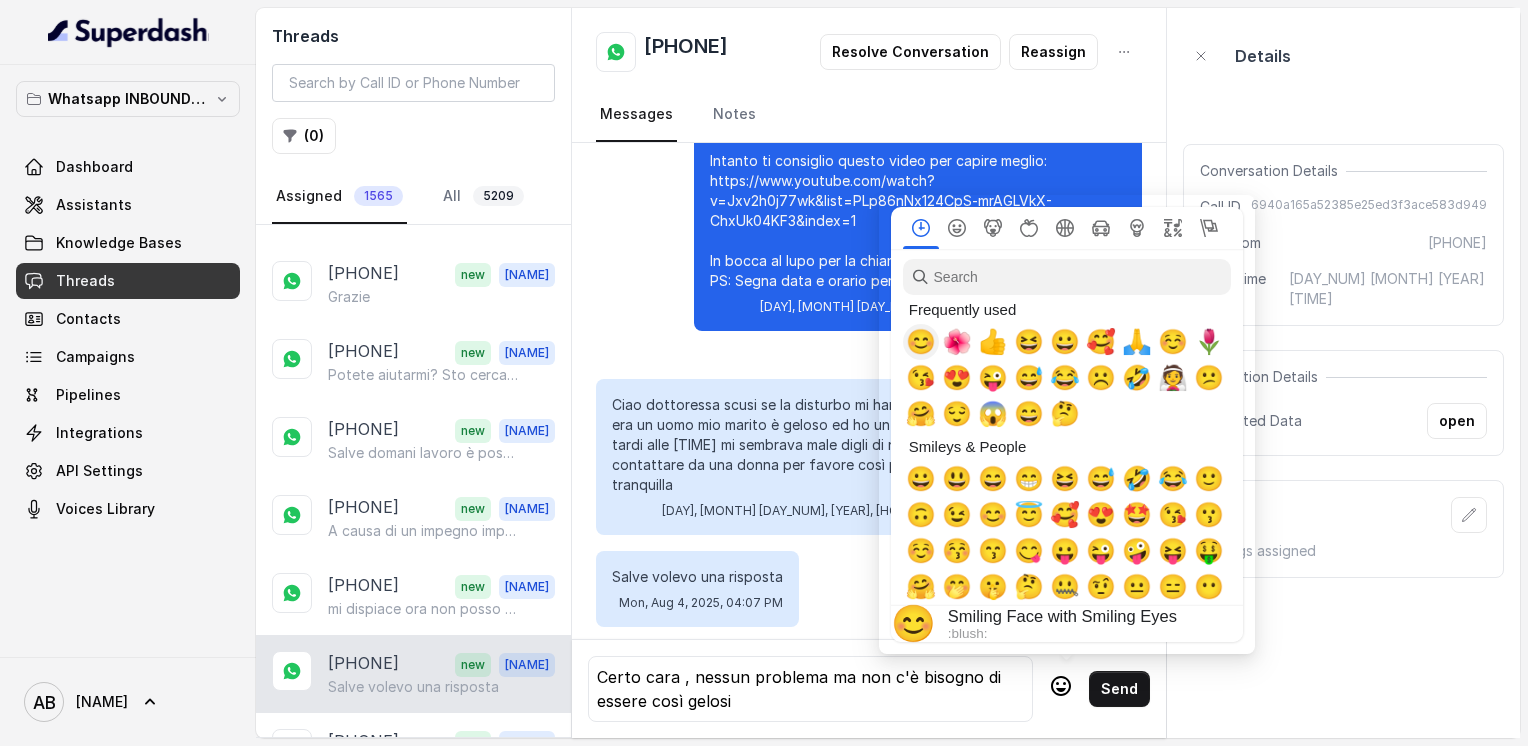 click on "😊" at bounding box center [921, 342] 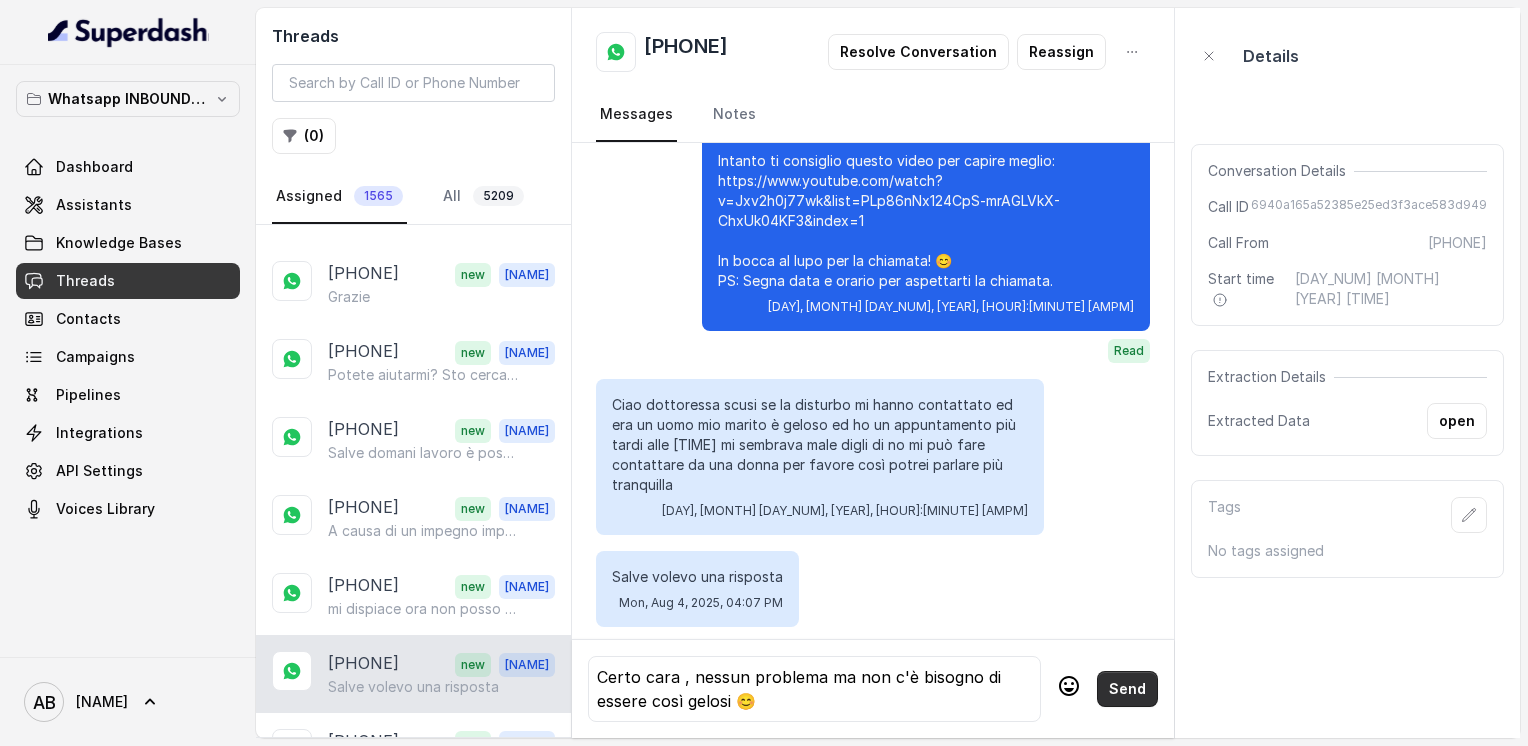click on "Send" at bounding box center [1127, 689] 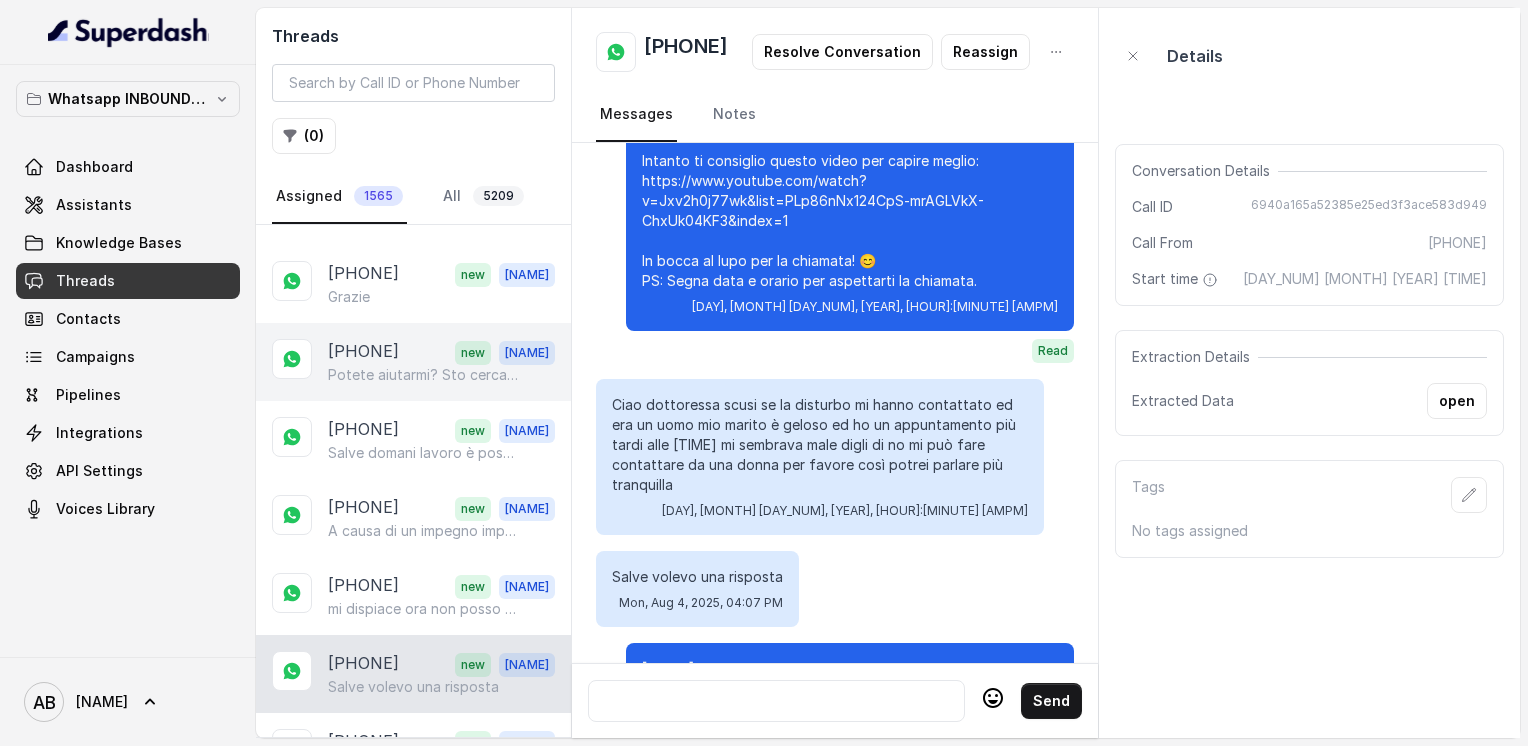 click on "Potete aiutarmi? Sto cercando di ottenere un regalo gratuito.
Ciao amici, ho bisogno del vostro aiuto per cliccare su questo link qui sotto per ottenere più snack per cuccioli per il mio nuovo animale domestico!!
https://onelink.shein.com/15/4wsz2kcjwgtj" at bounding box center (424, 375) 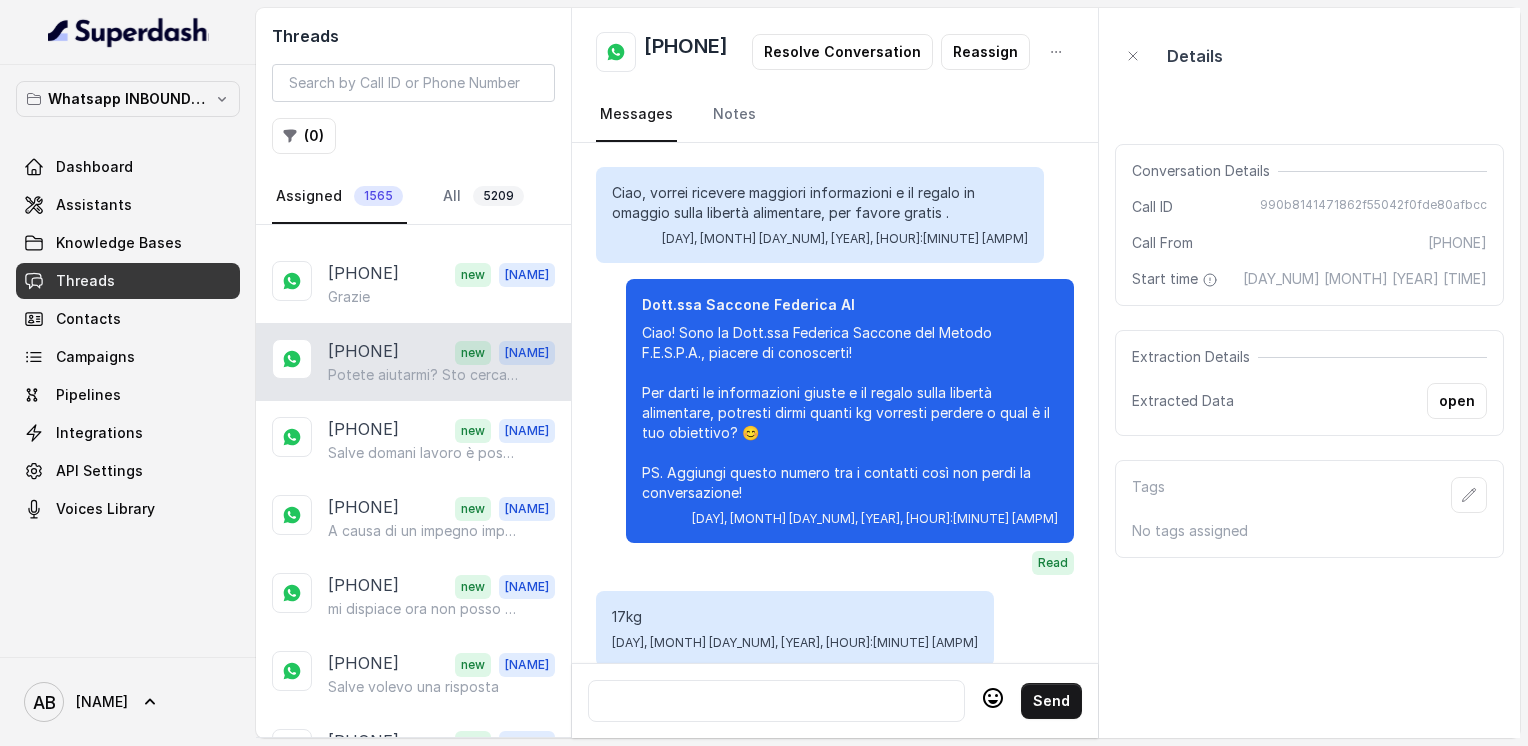 scroll, scrollTop: 4364, scrollLeft: 0, axis: vertical 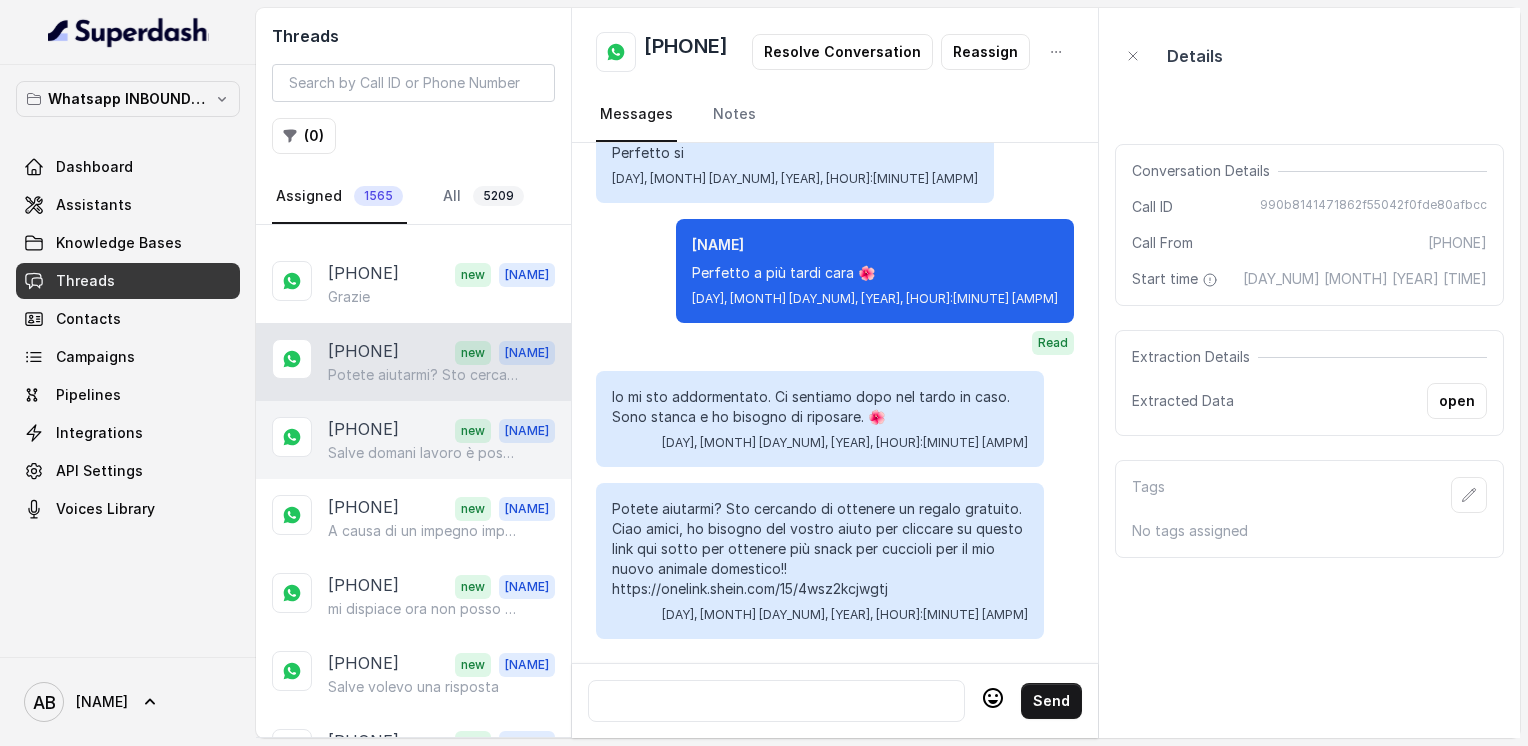 click on "Salve domani lavoro è possibile sentirci mercoledì?" at bounding box center (424, 453) 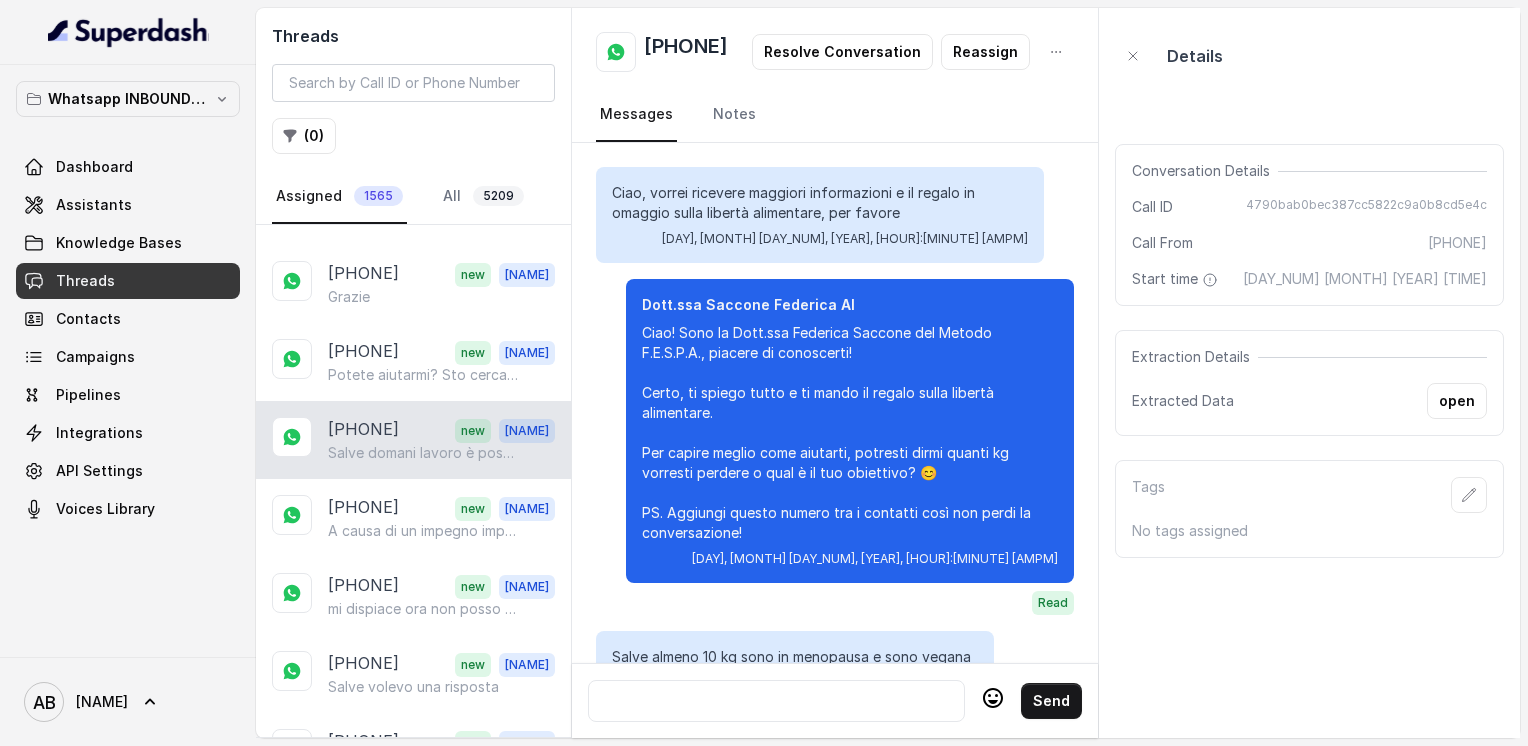 scroll, scrollTop: 2344, scrollLeft: 0, axis: vertical 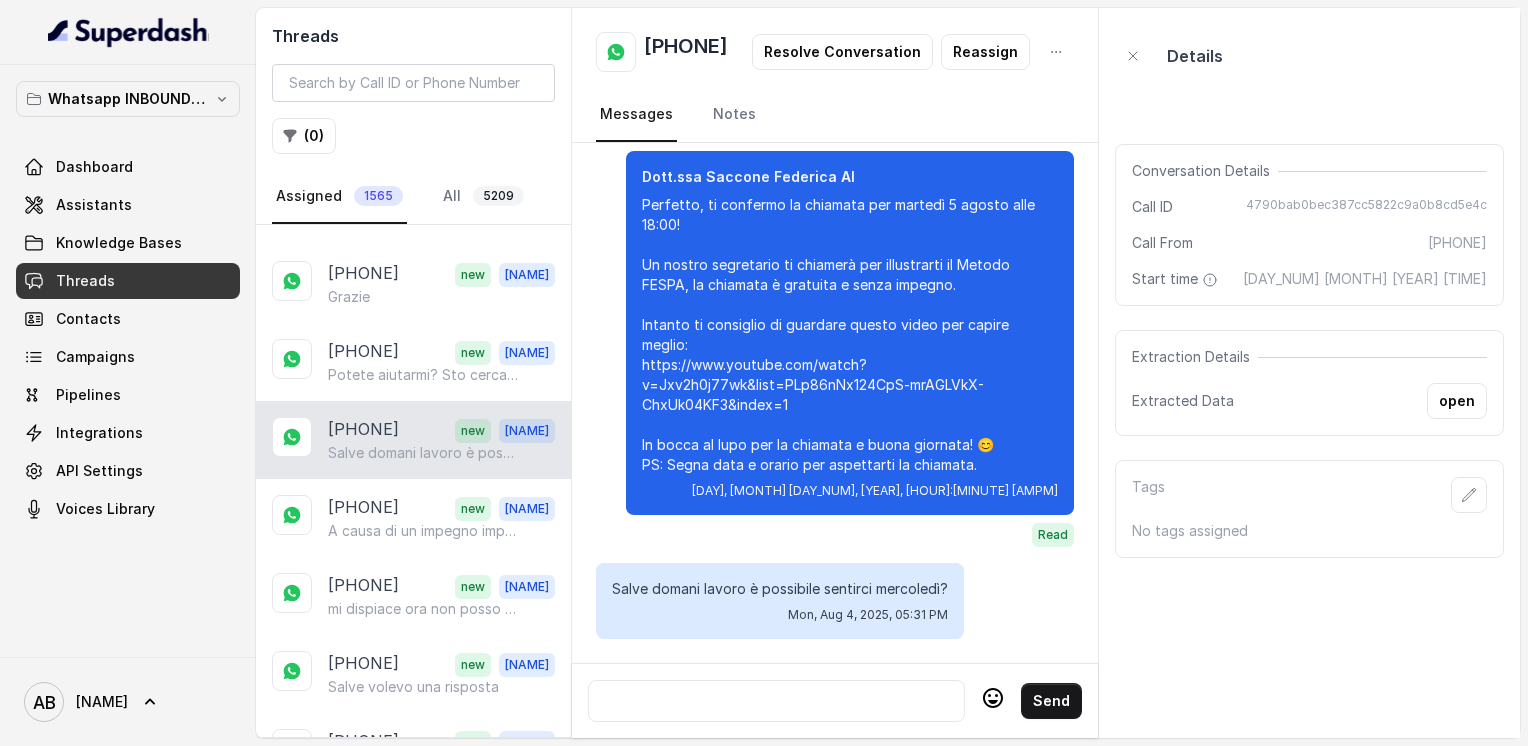 click on "[PHONE]" at bounding box center (686, 52) 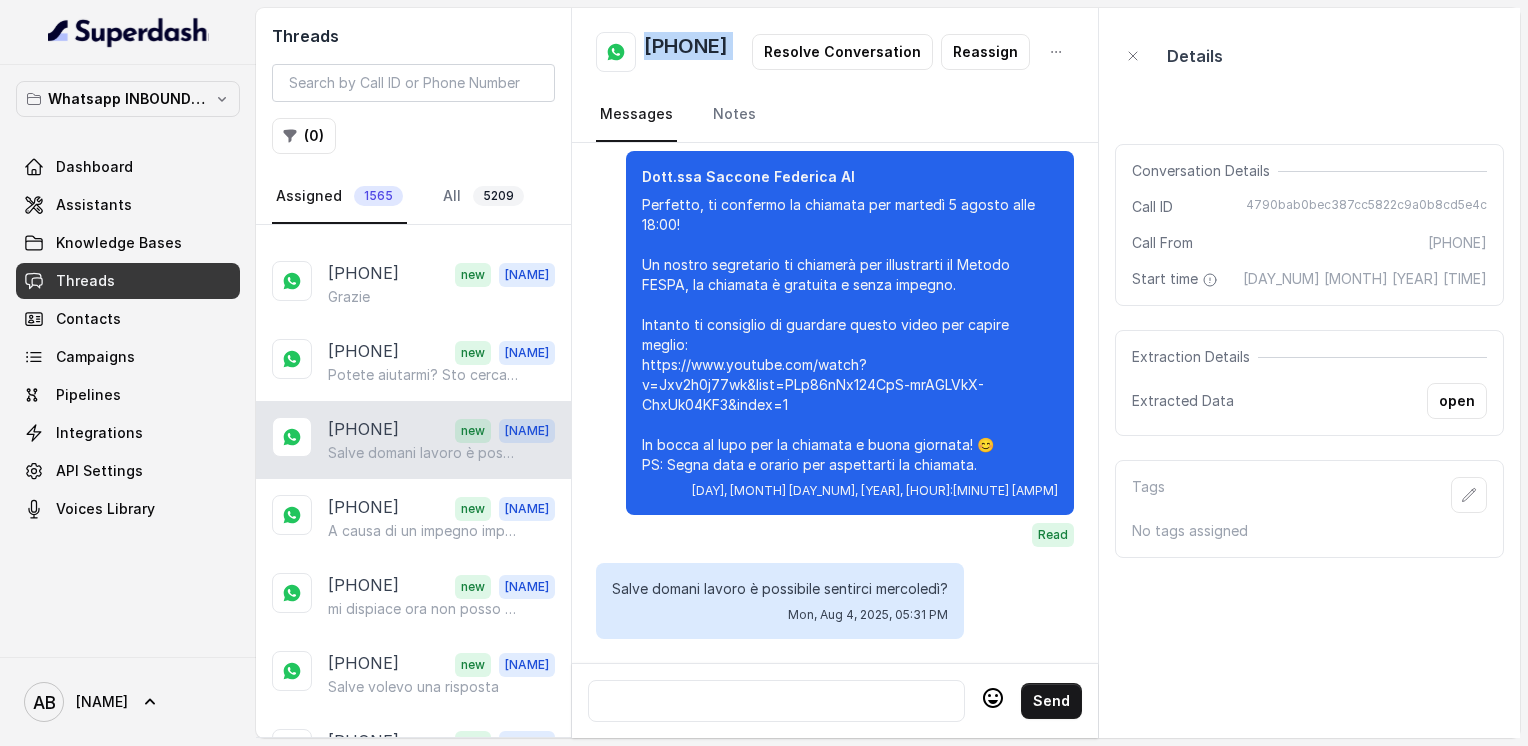 click on "[PHONE]" at bounding box center (686, 52) 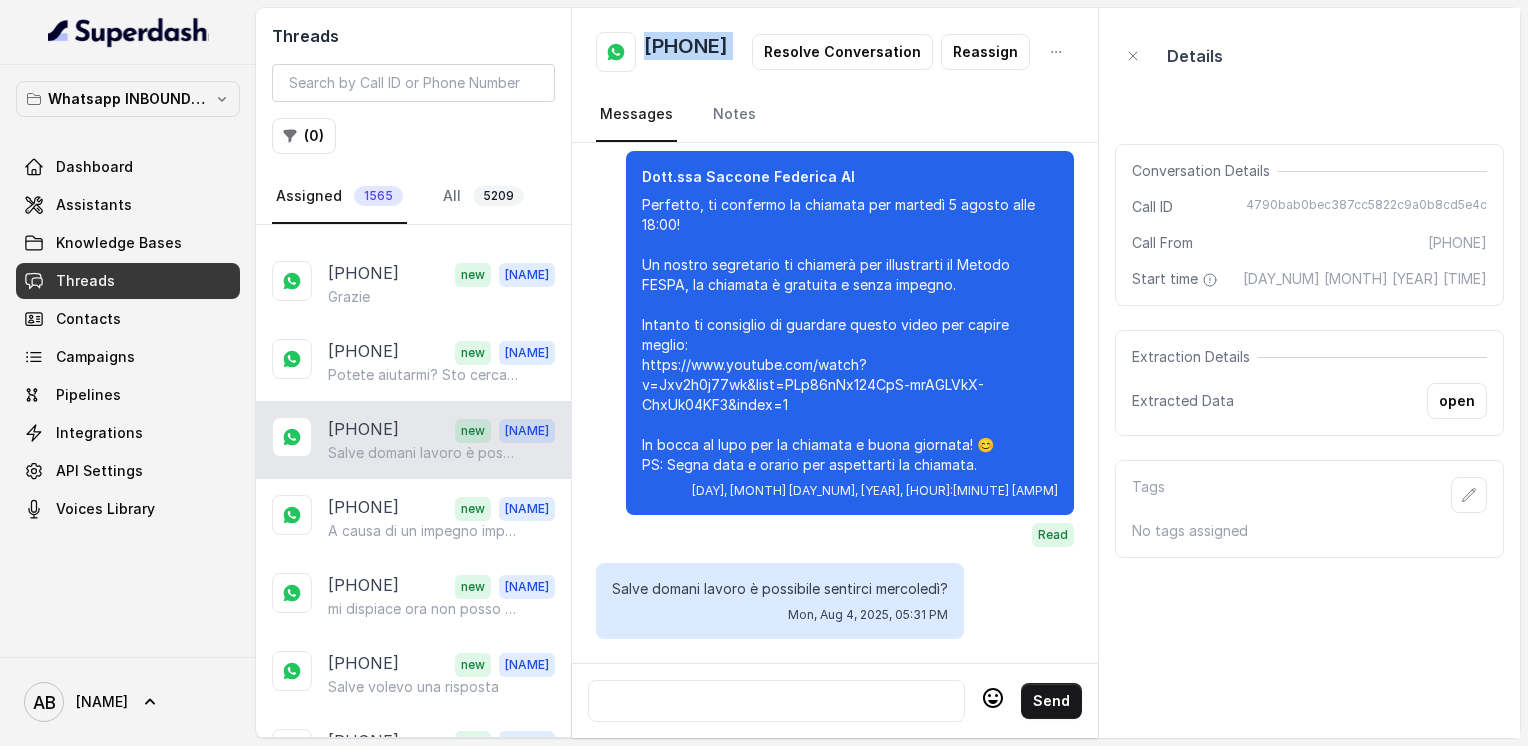 copy on "[PHONE]" 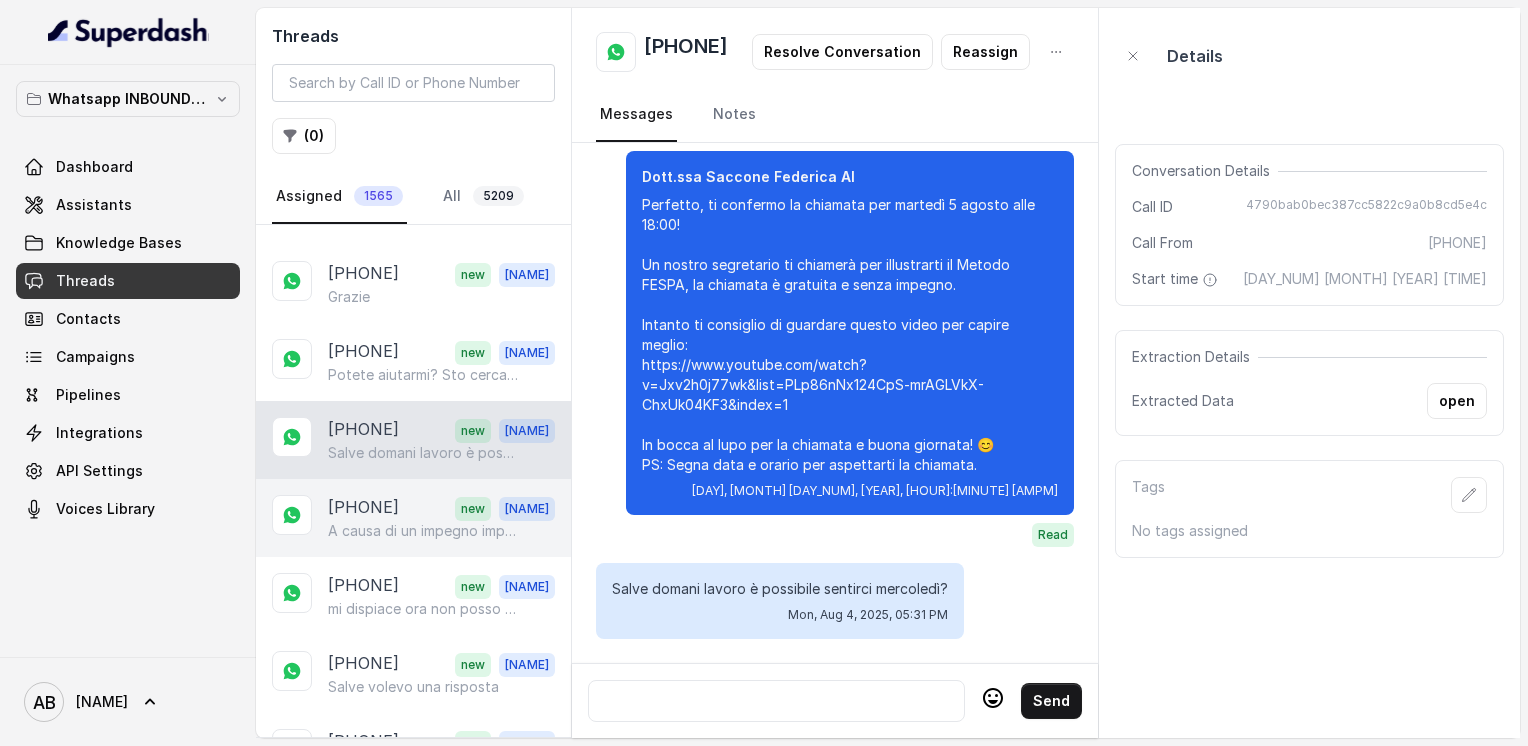 click on "[PHONE]" at bounding box center [363, 508] 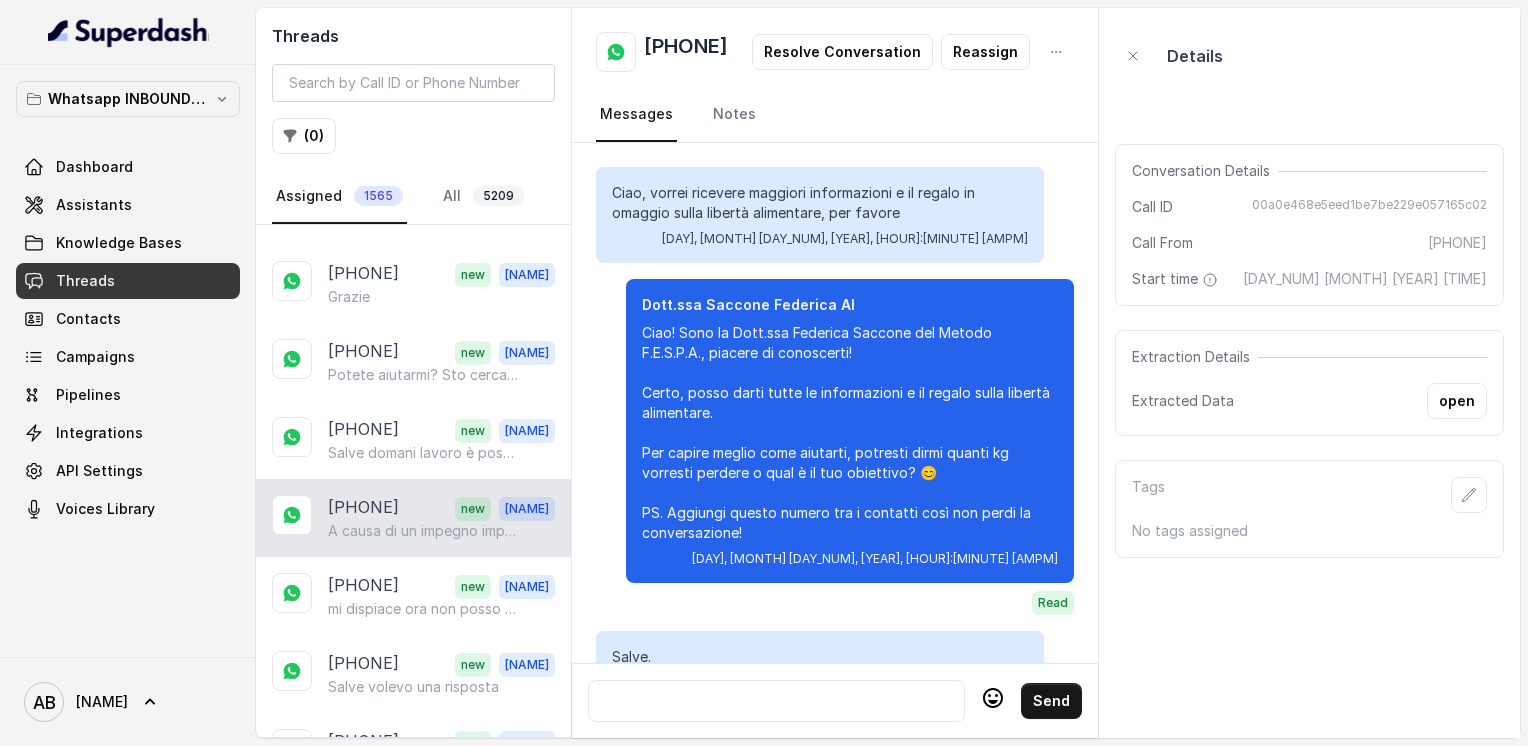 scroll, scrollTop: 2160, scrollLeft: 0, axis: vertical 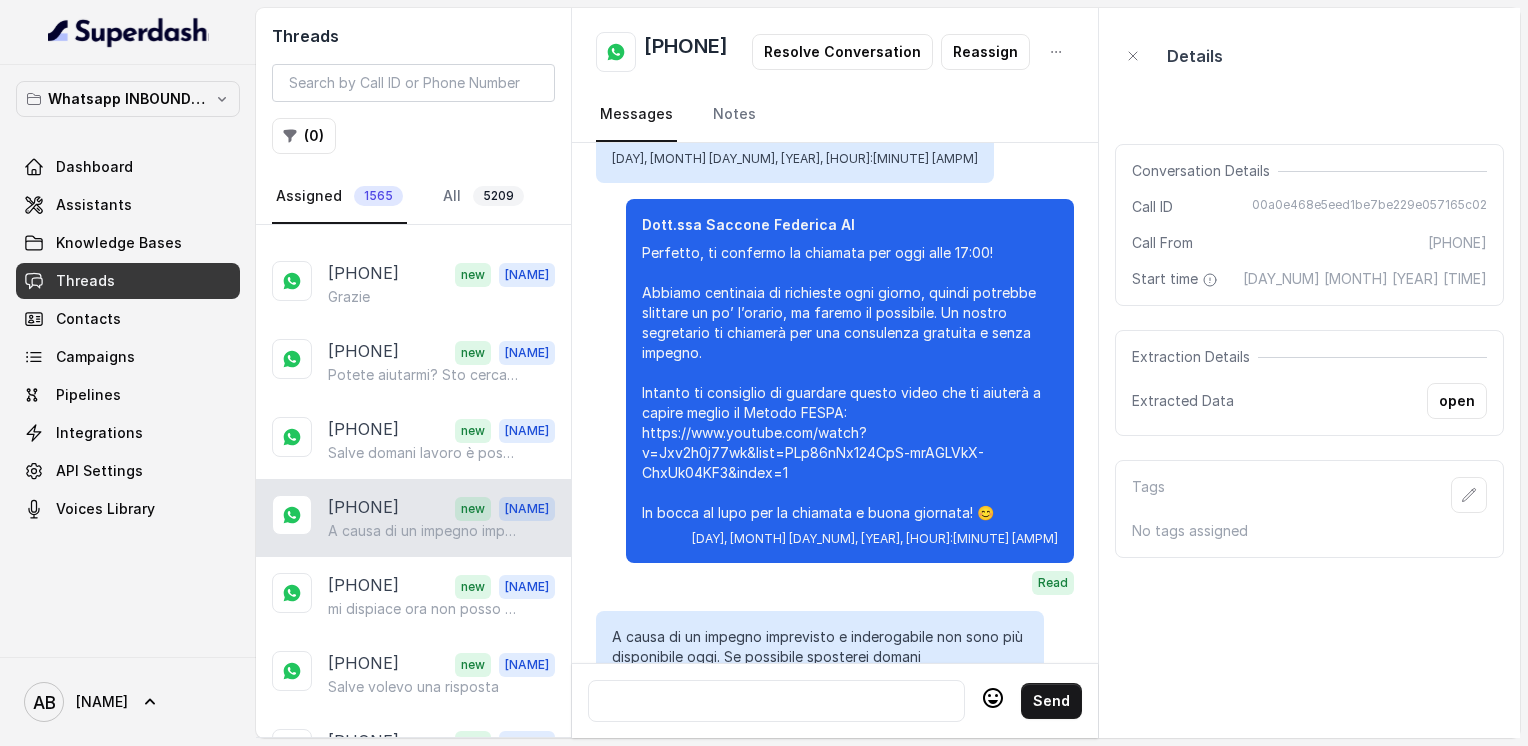 click on "[PHONE]" at bounding box center (686, 52) 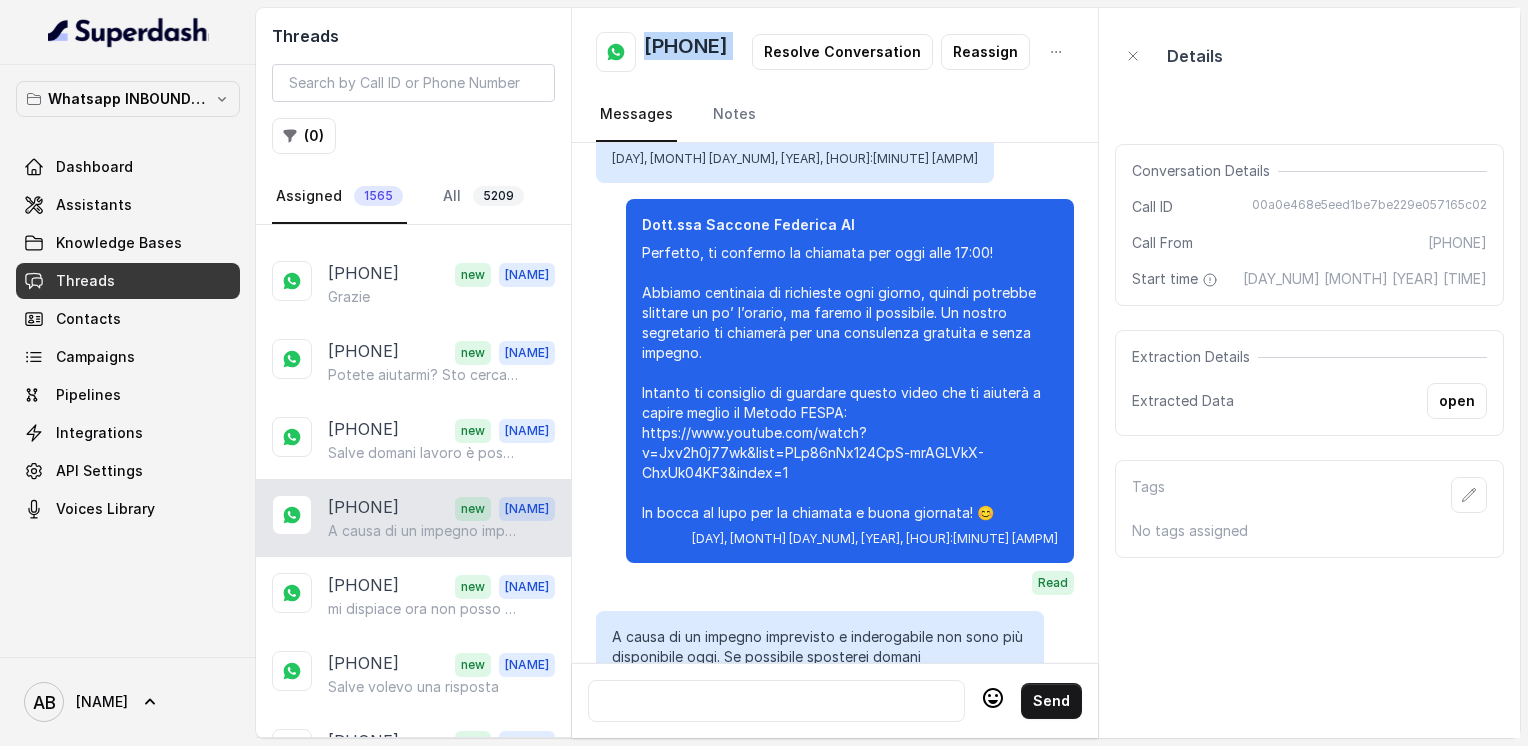 click on "[PHONE]" at bounding box center [686, 52] 